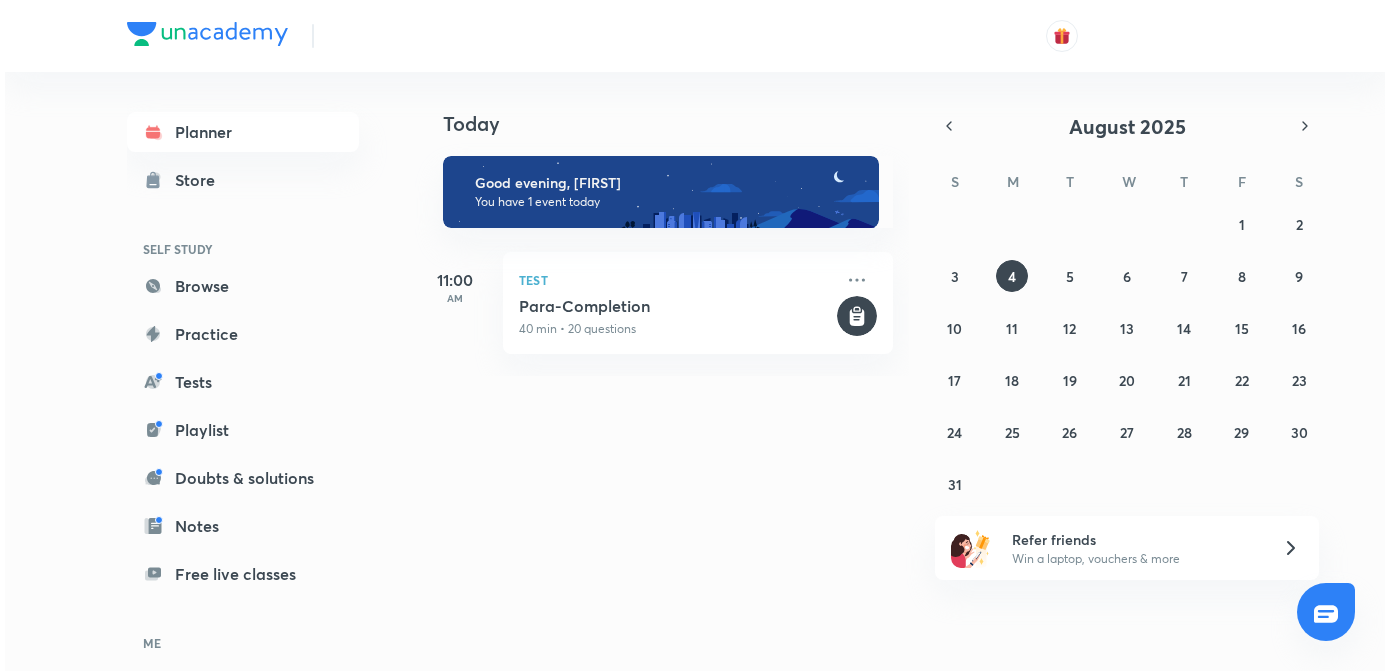scroll, scrollTop: 0, scrollLeft: 0, axis: both 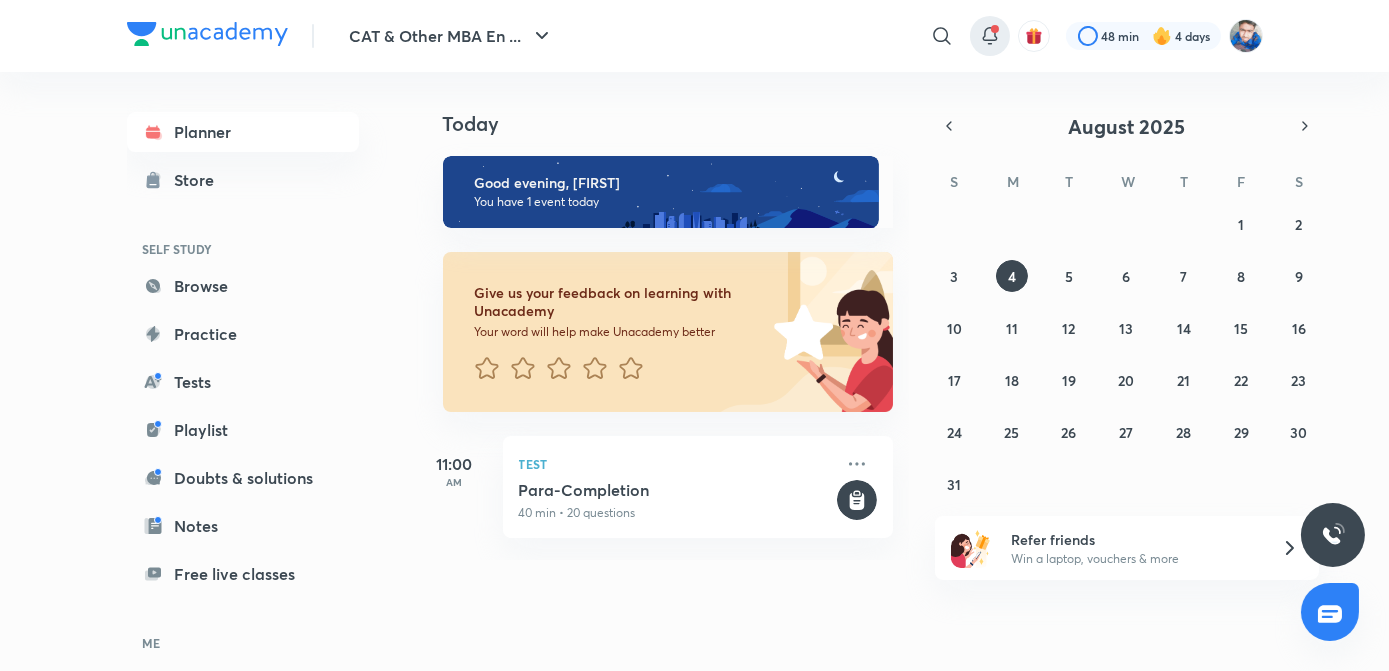 click at bounding box center [990, 36] 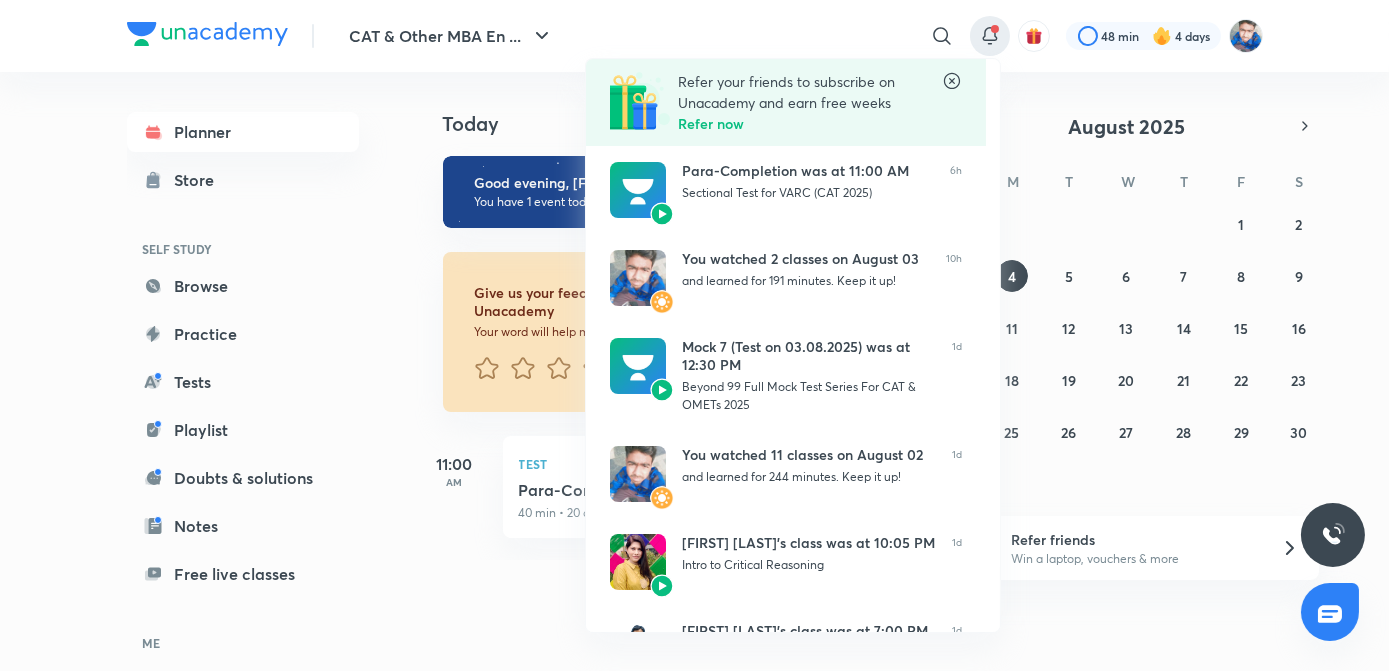 click at bounding box center (694, 335) 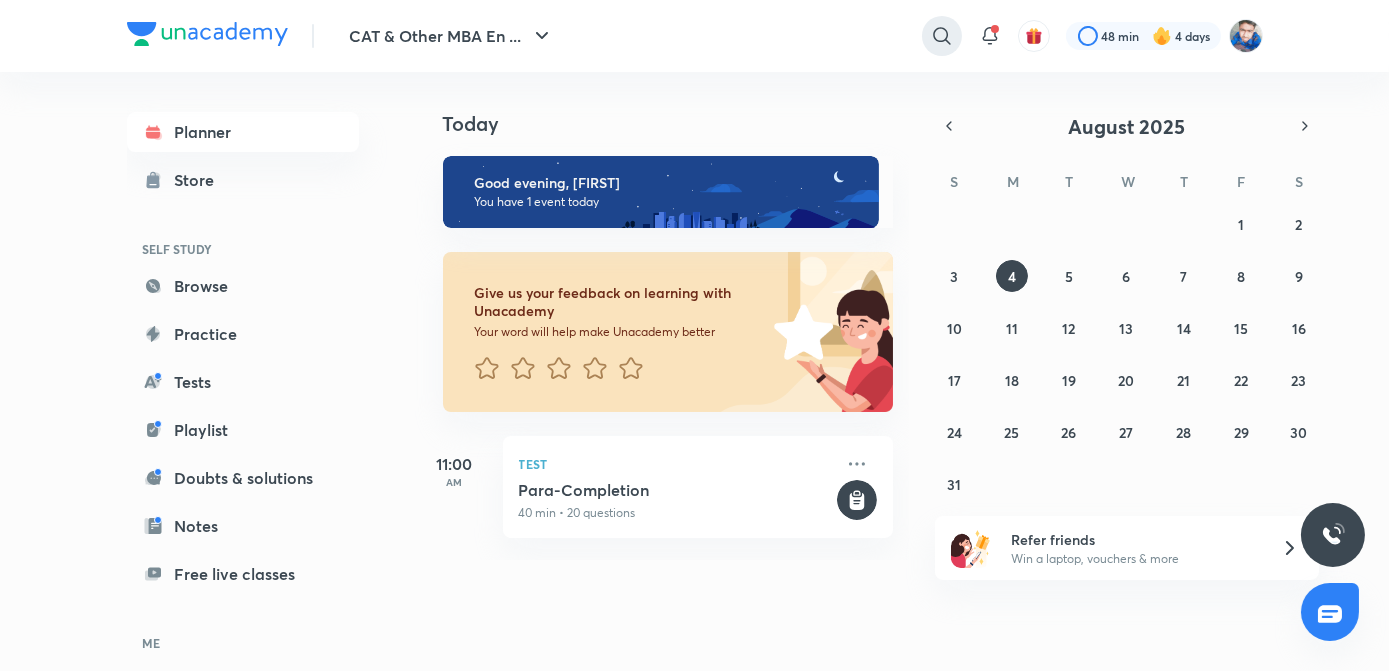 click 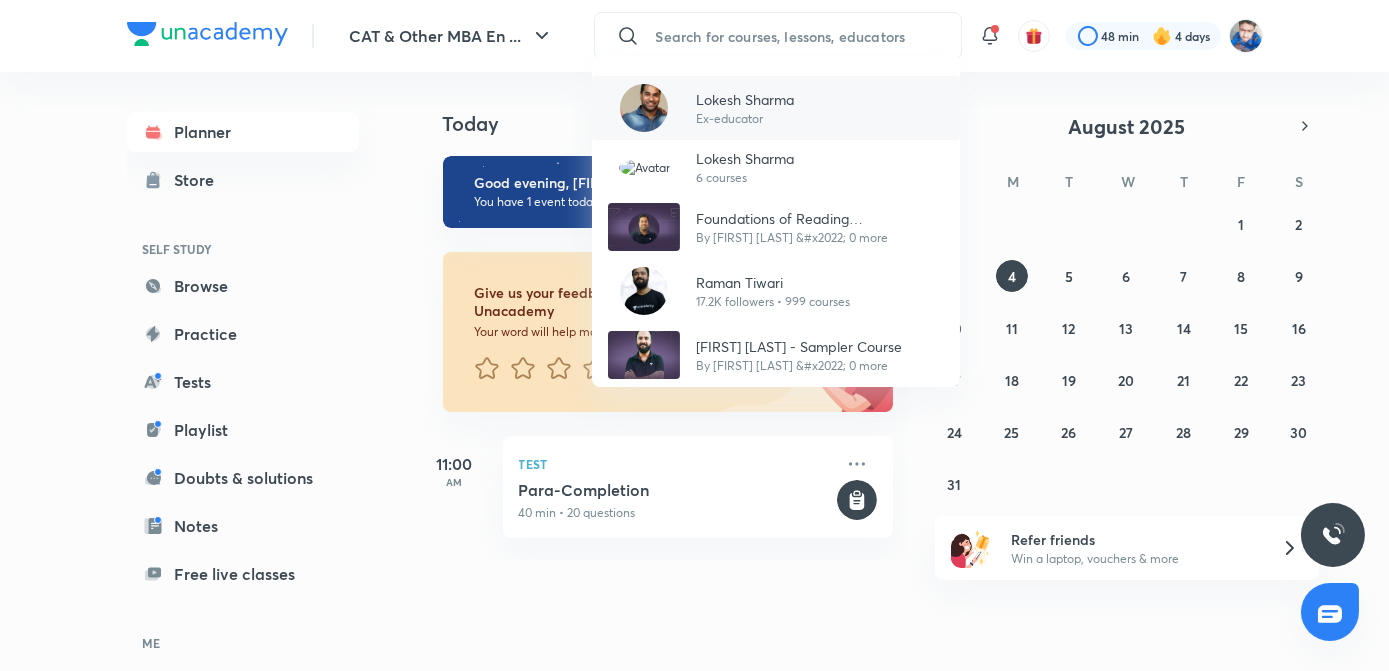 click on "[FIRST] [LAST] Ex-educator" at bounding box center [776, 108] 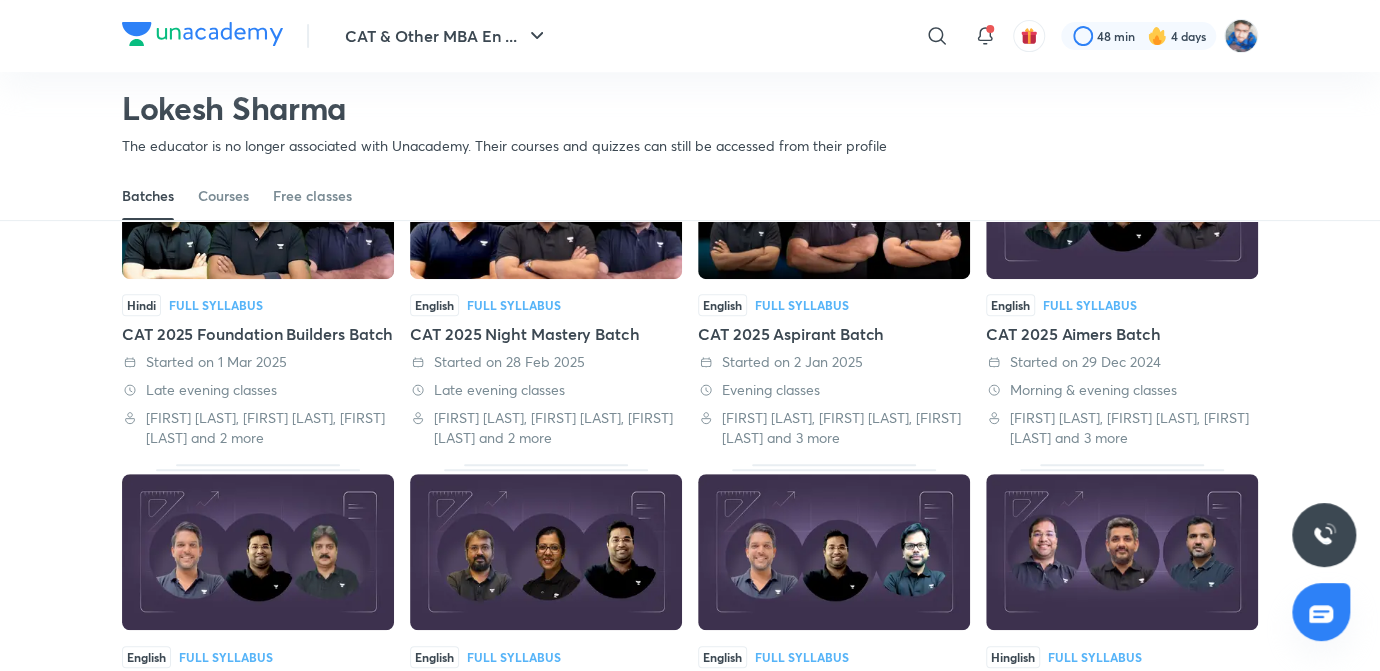 scroll, scrollTop: 60, scrollLeft: 0, axis: vertical 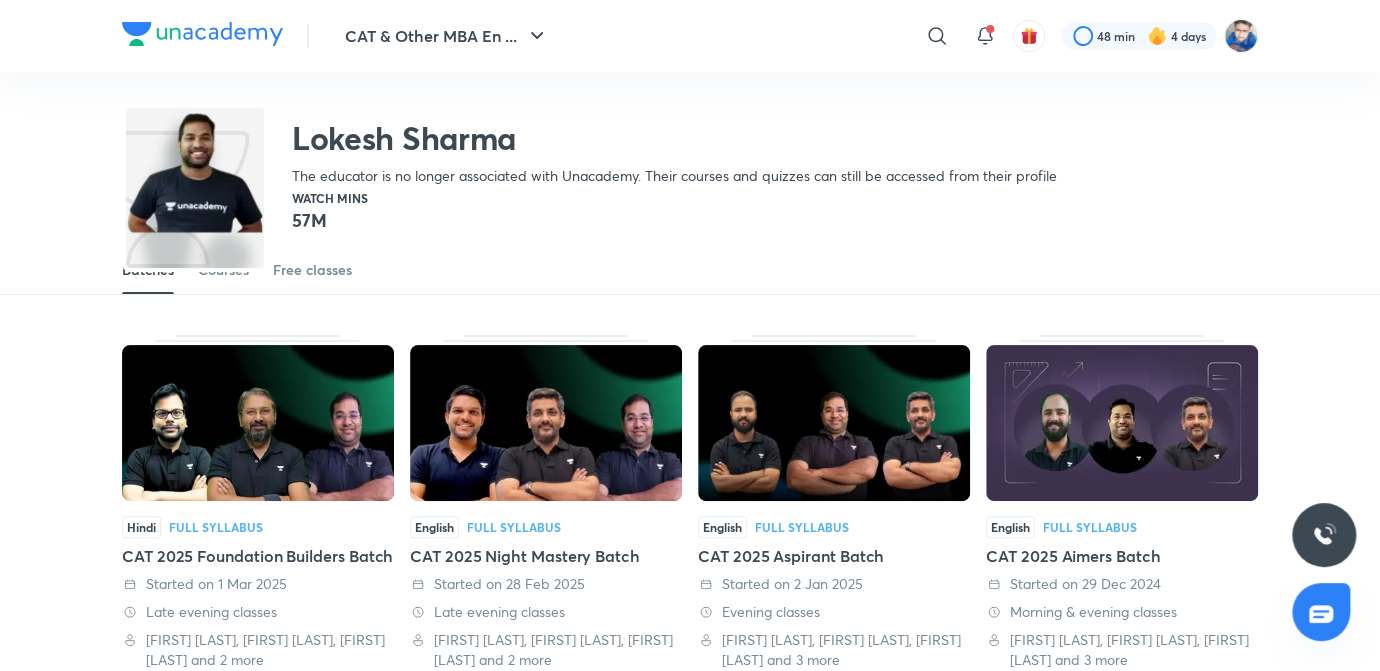 click at bounding box center [195, 188] 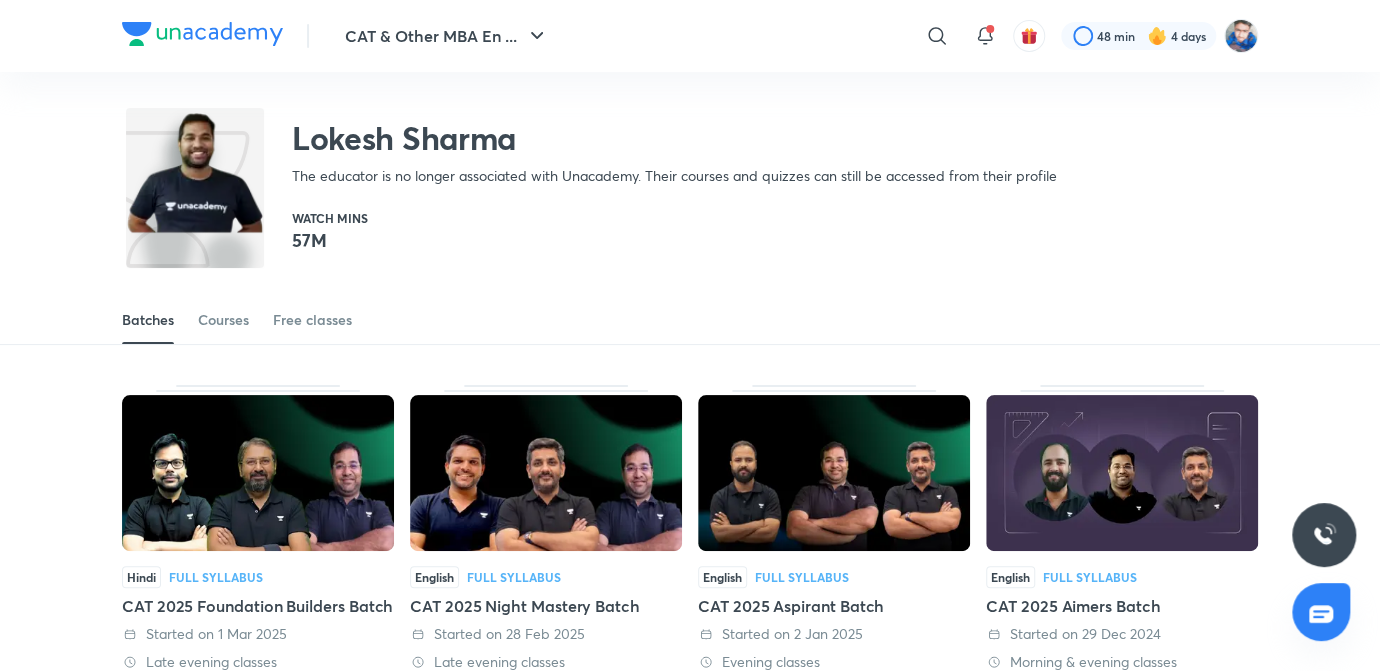 scroll, scrollTop: 0, scrollLeft: 0, axis: both 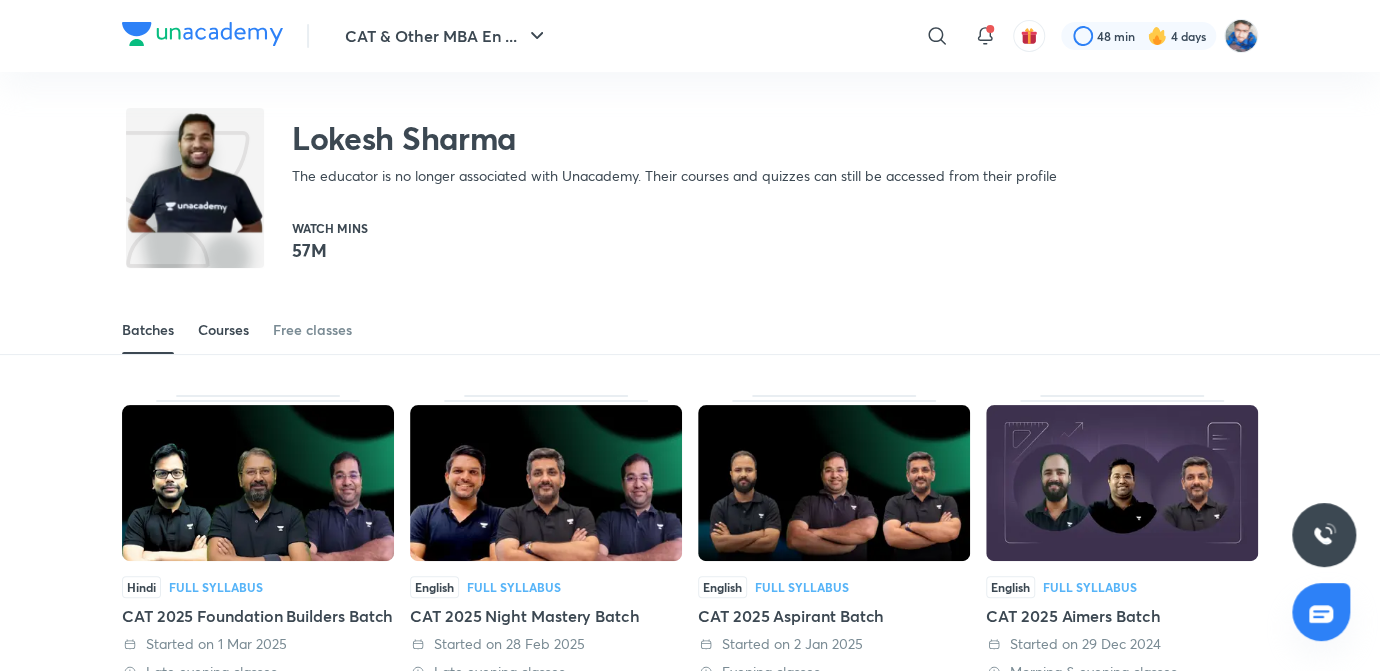 click on "Courses" at bounding box center [223, 330] 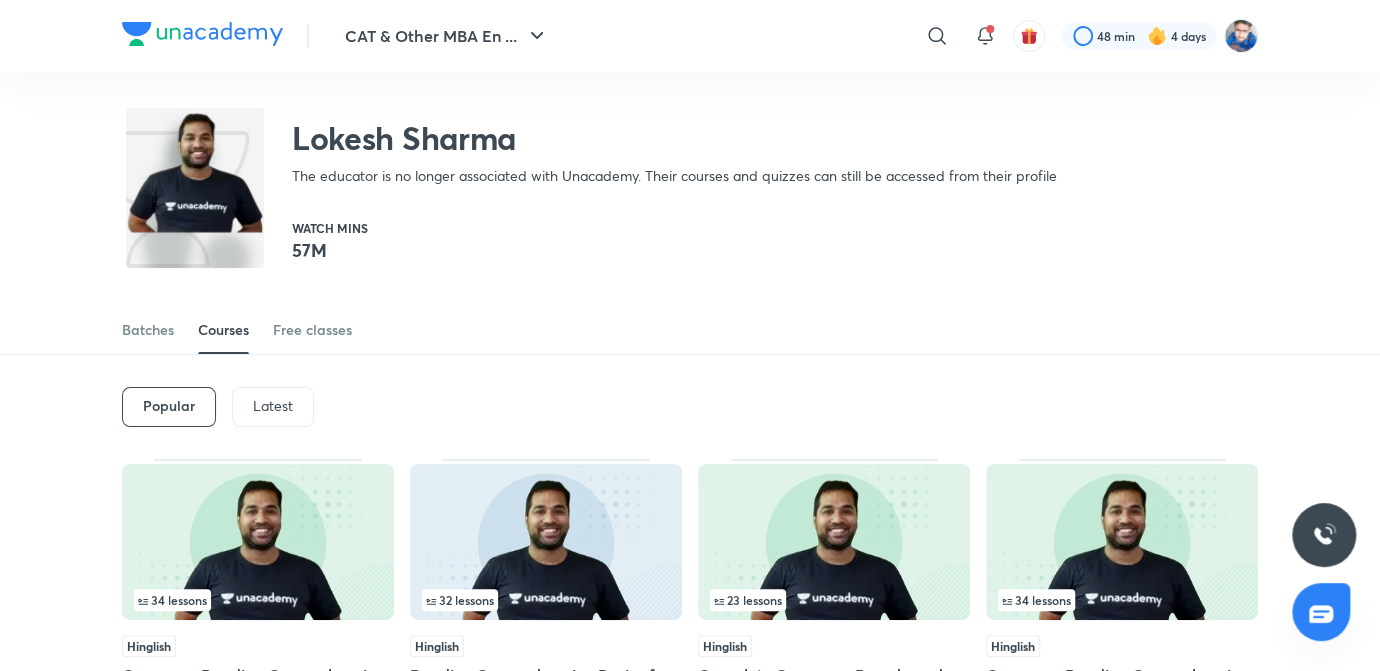 click on "Latest" at bounding box center (273, 406) 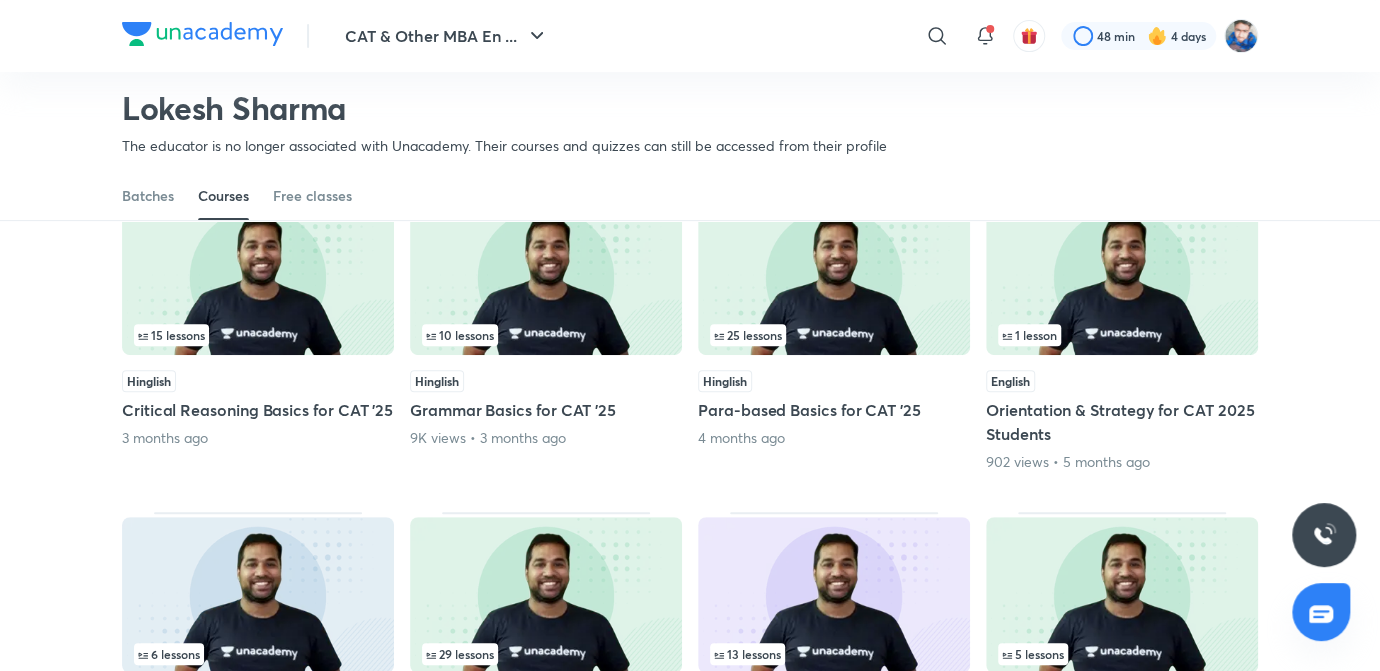 scroll, scrollTop: 269, scrollLeft: 0, axis: vertical 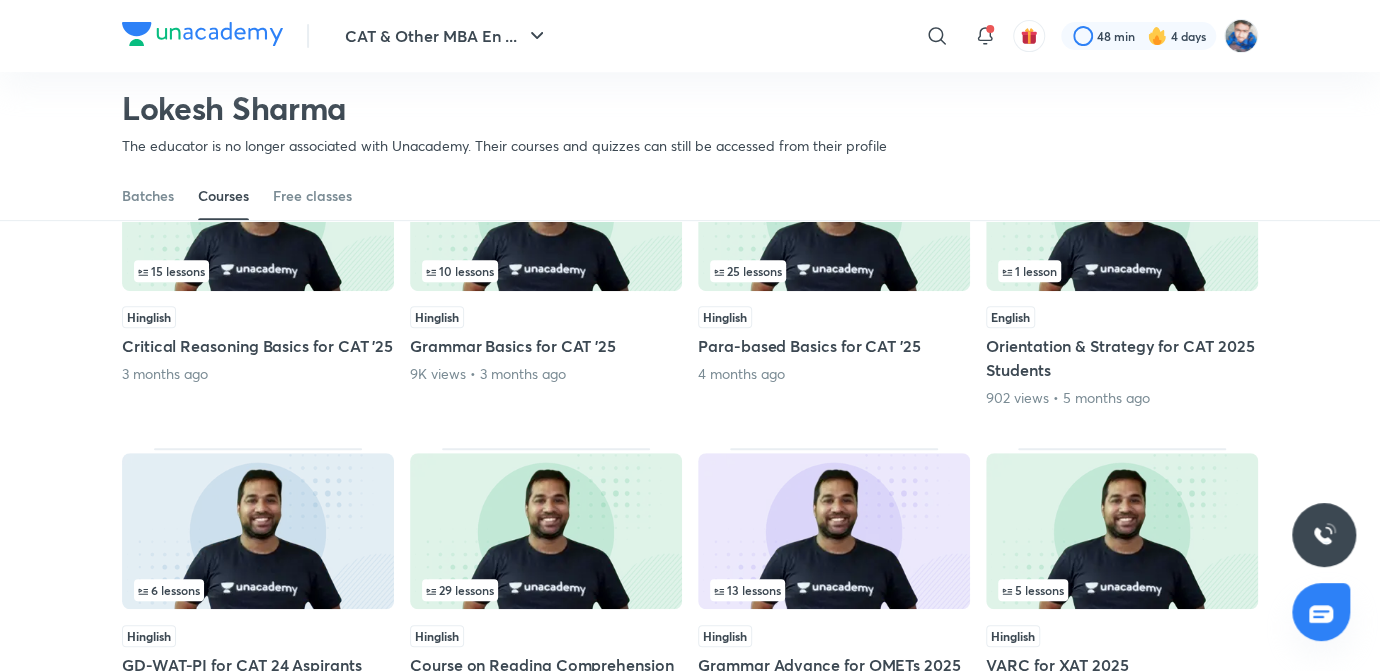 click on "Critical Reasoning Basics for CAT '25" at bounding box center (258, 346) 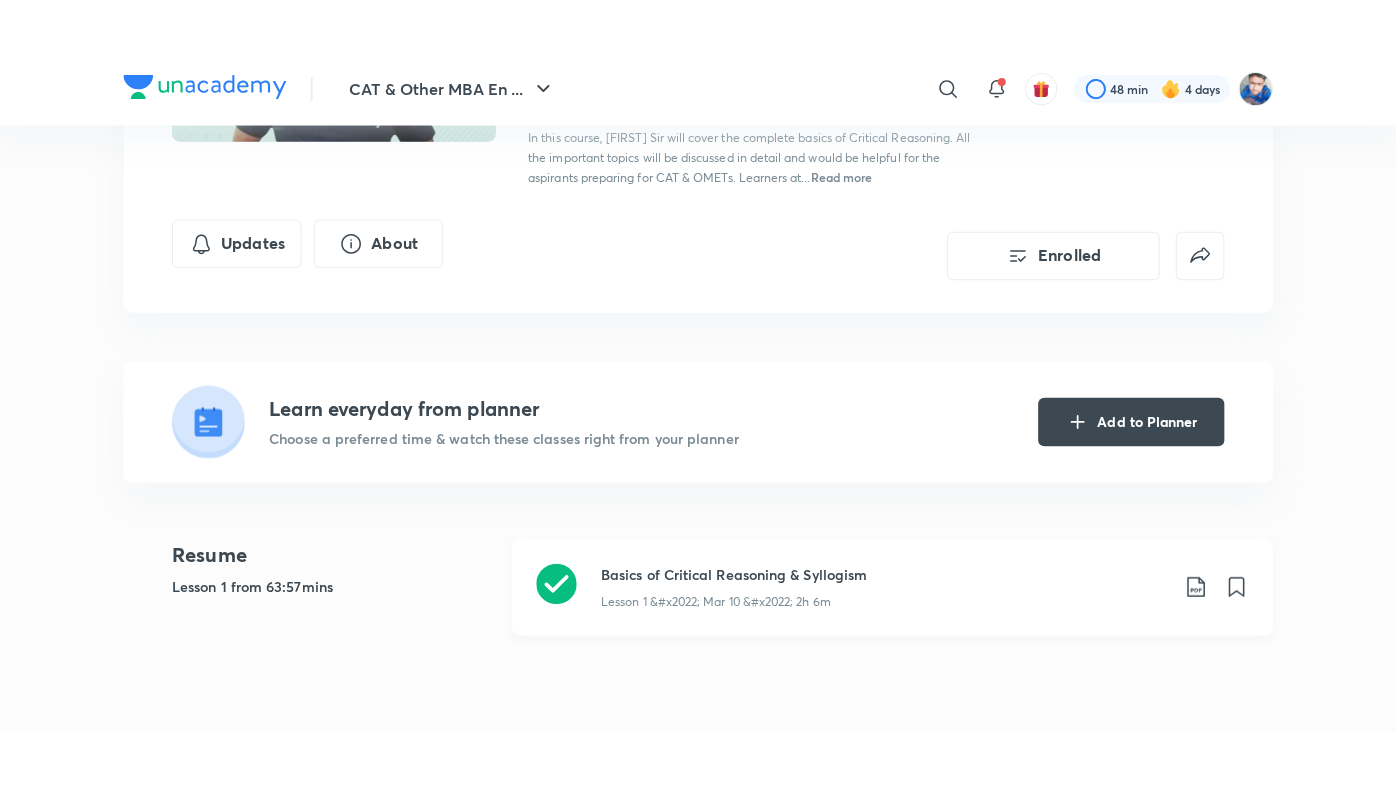 scroll, scrollTop: 272, scrollLeft: 0, axis: vertical 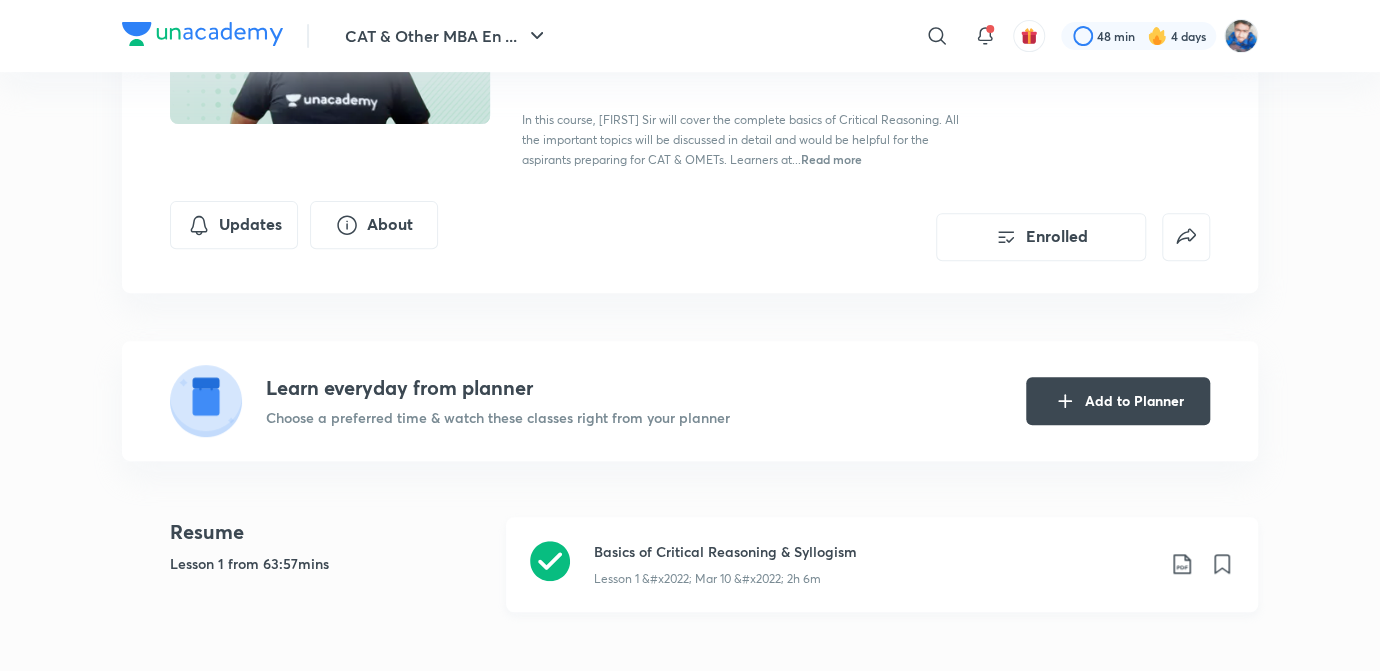 click 